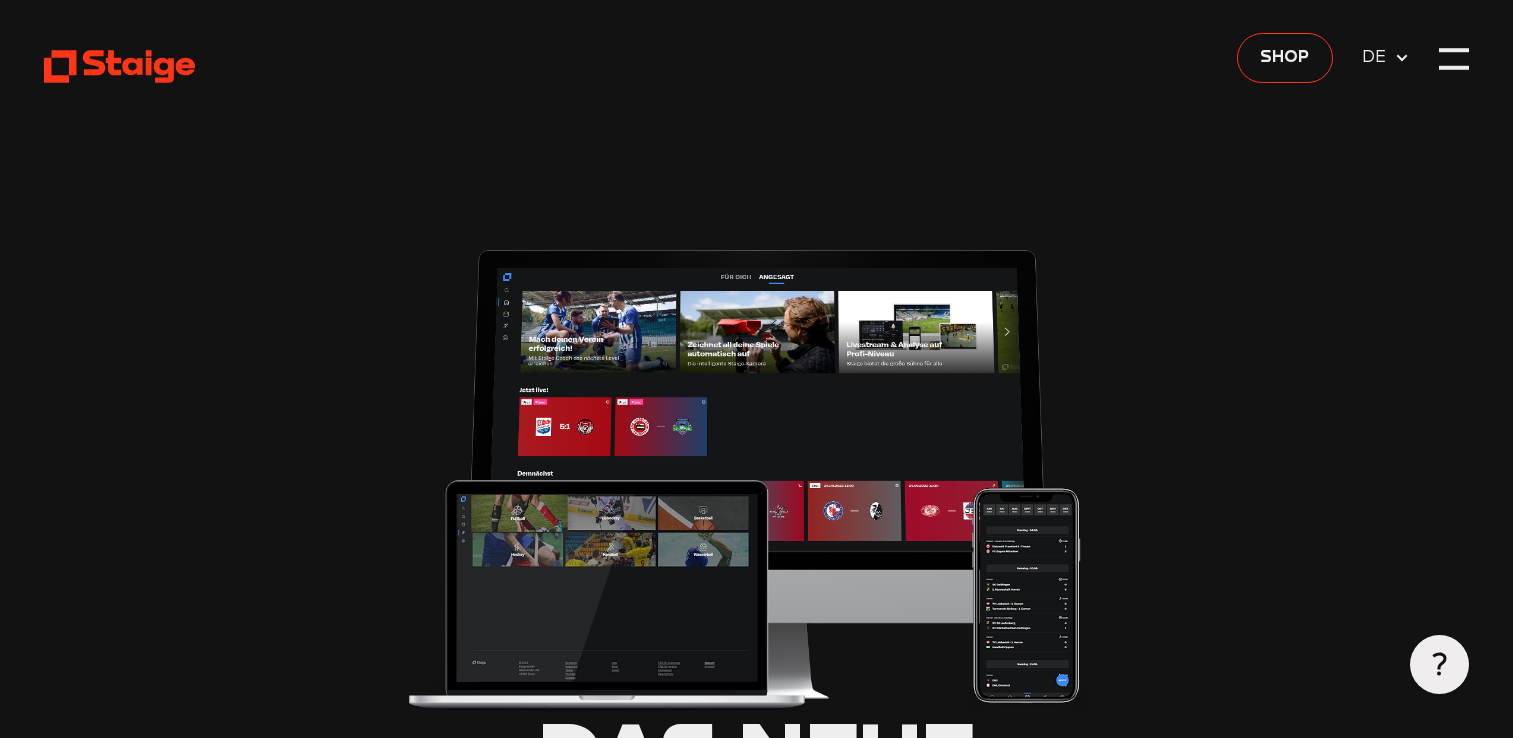 scroll, scrollTop: 0, scrollLeft: 0, axis: both 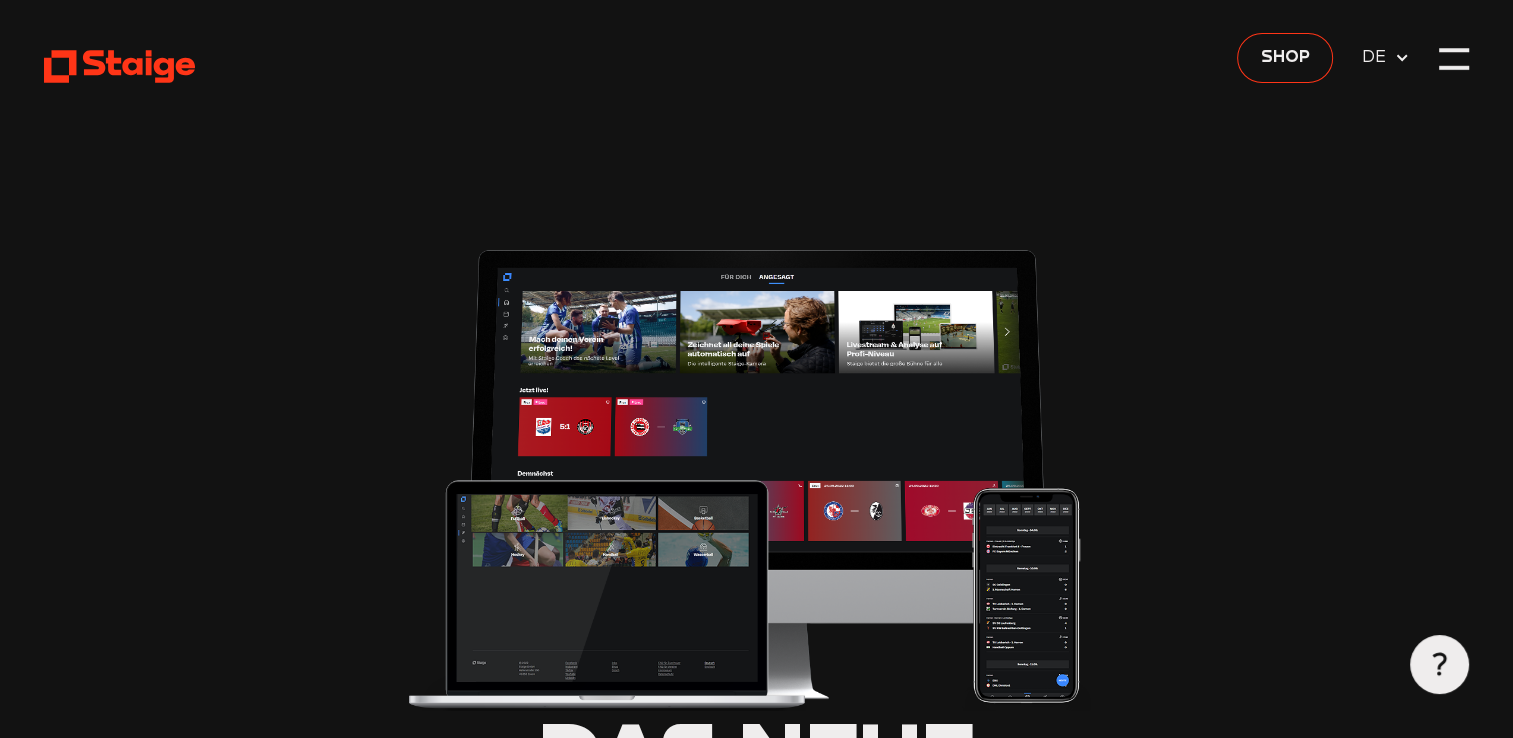 type on "0.8" 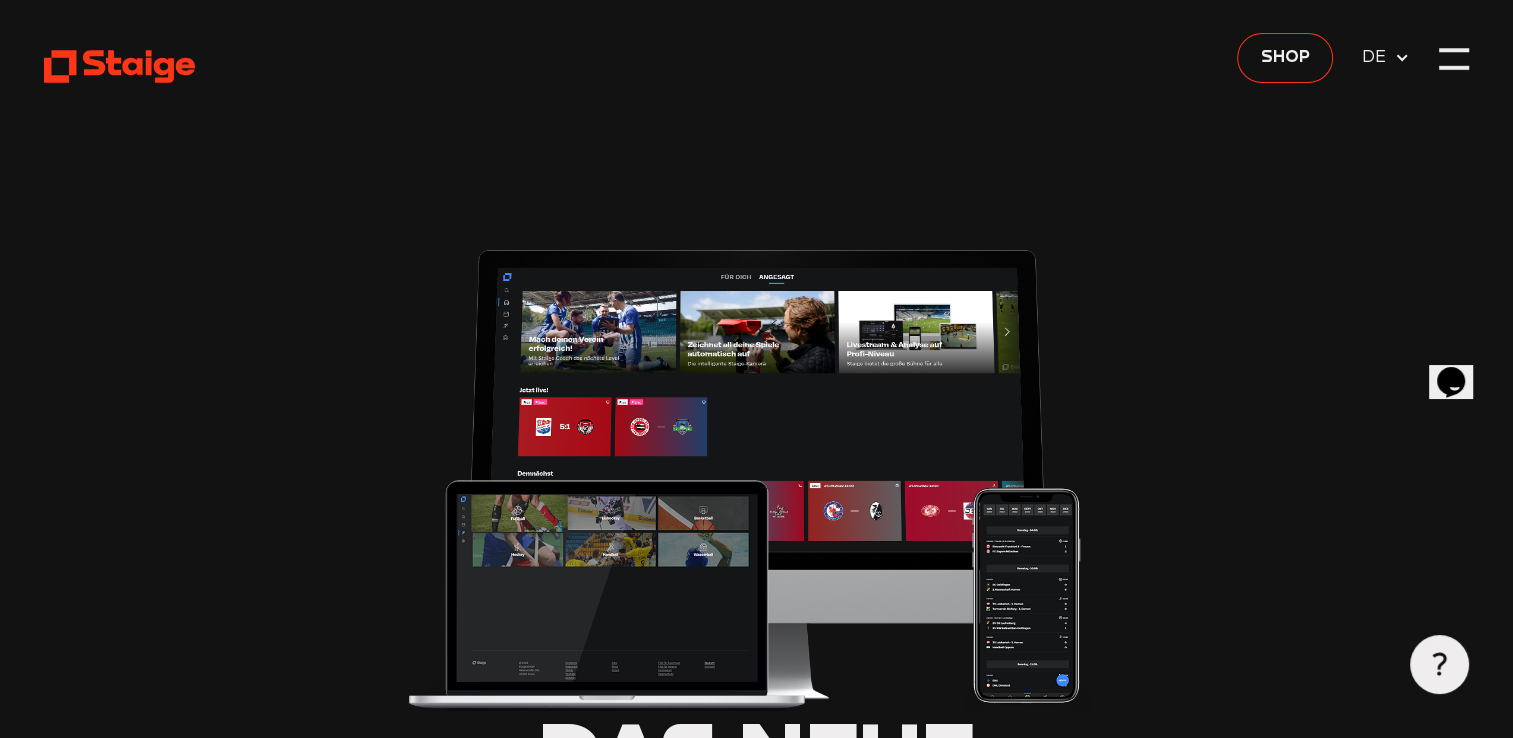 scroll, scrollTop: 0, scrollLeft: 0, axis: both 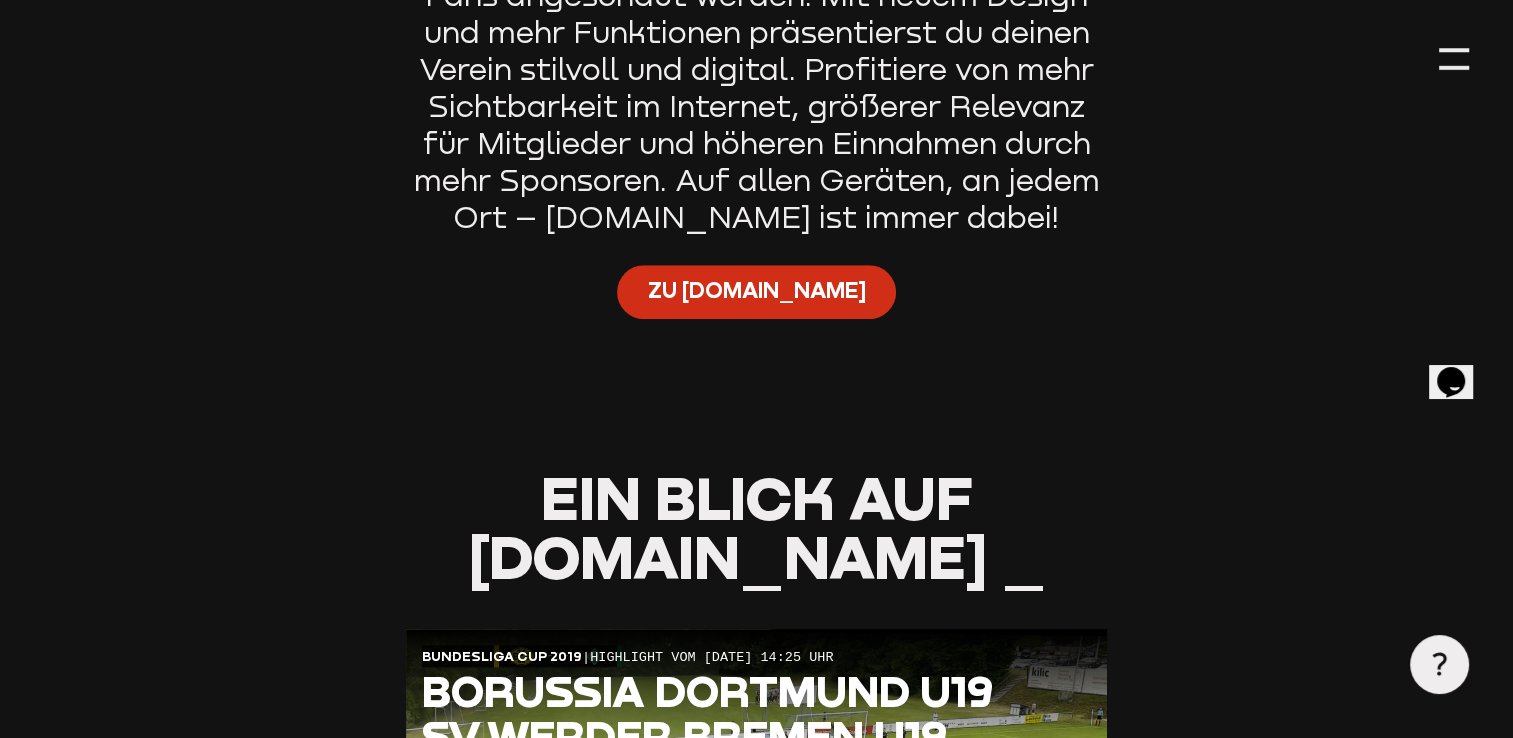 click on "Zu Staige.tv" at bounding box center [756, 292] 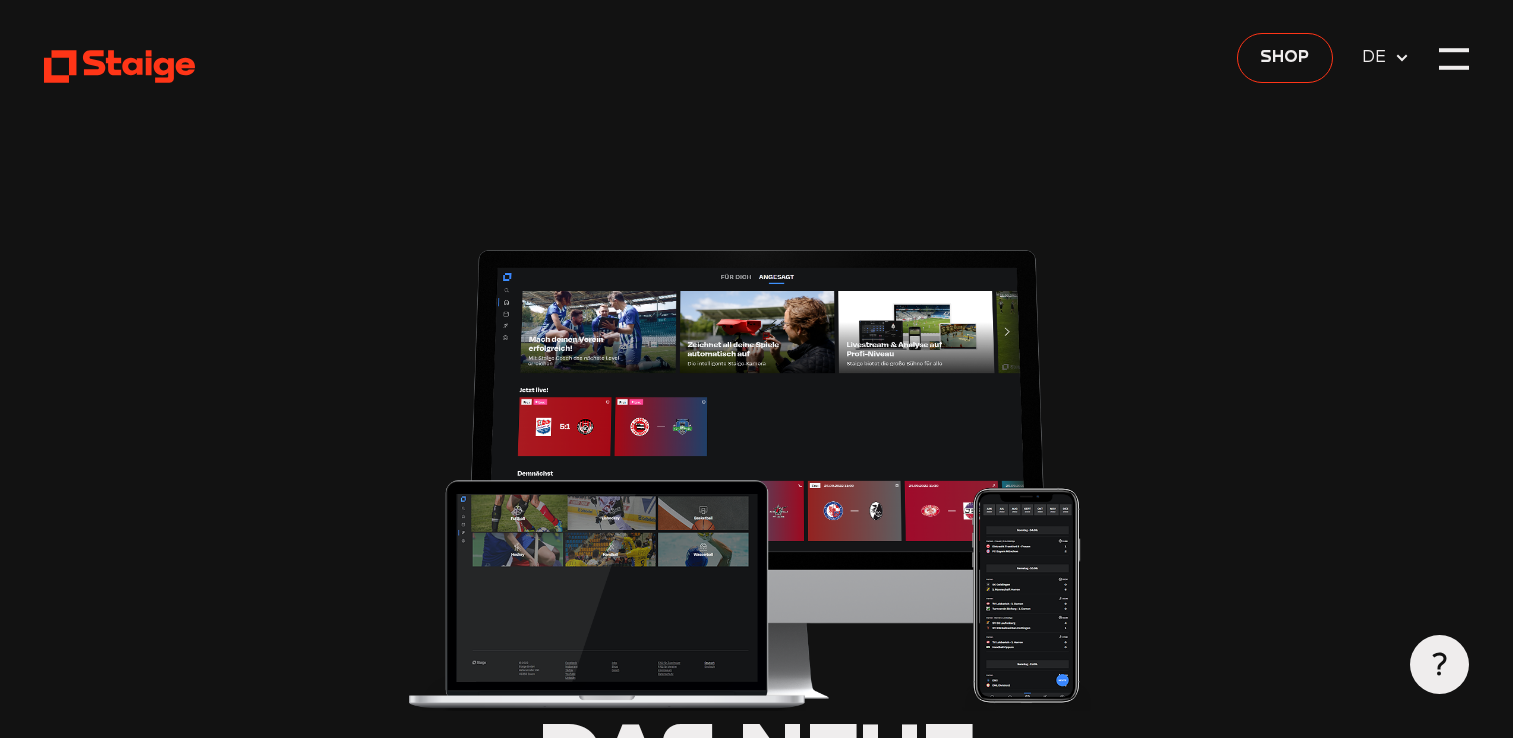 scroll, scrollTop: 0, scrollLeft: 0, axis: both 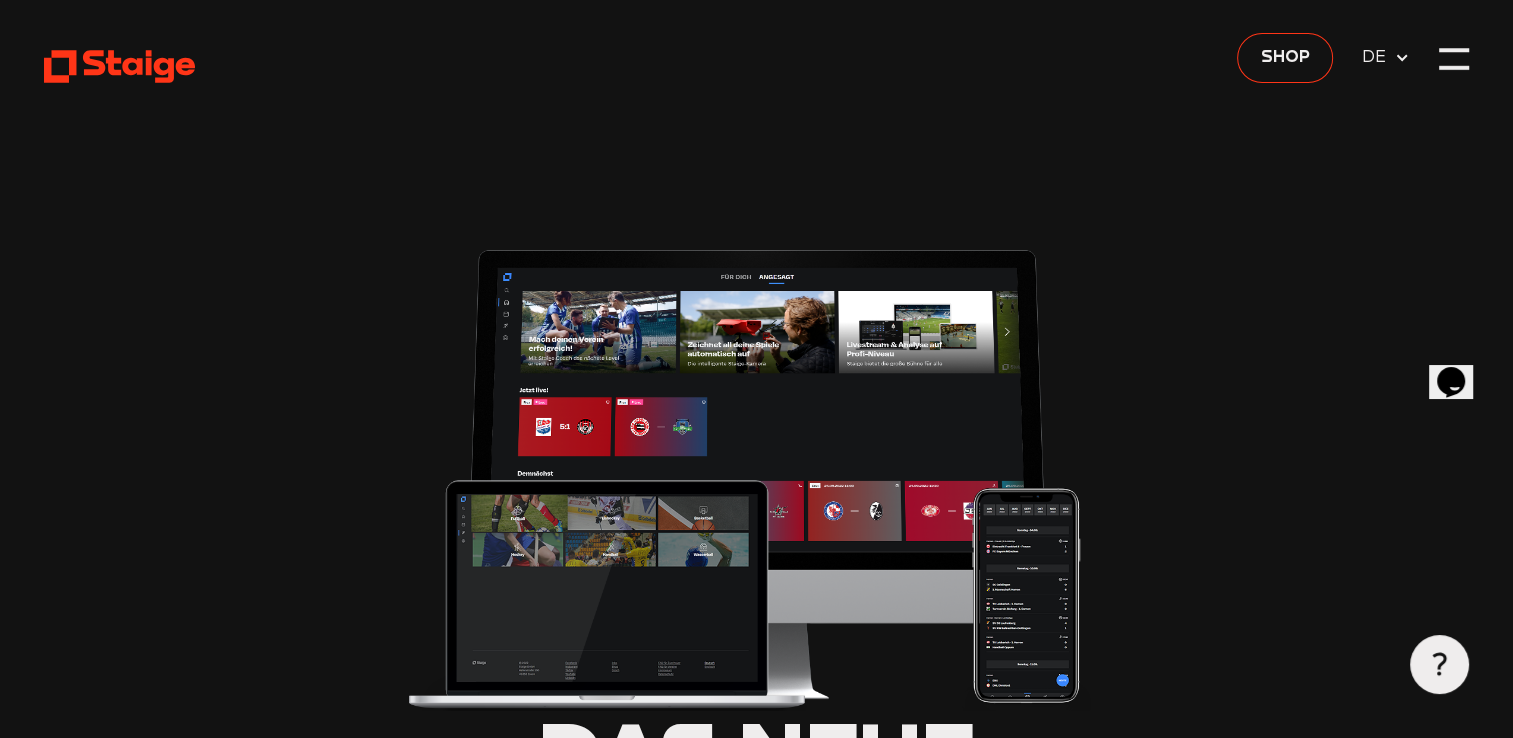 type on "0.8" 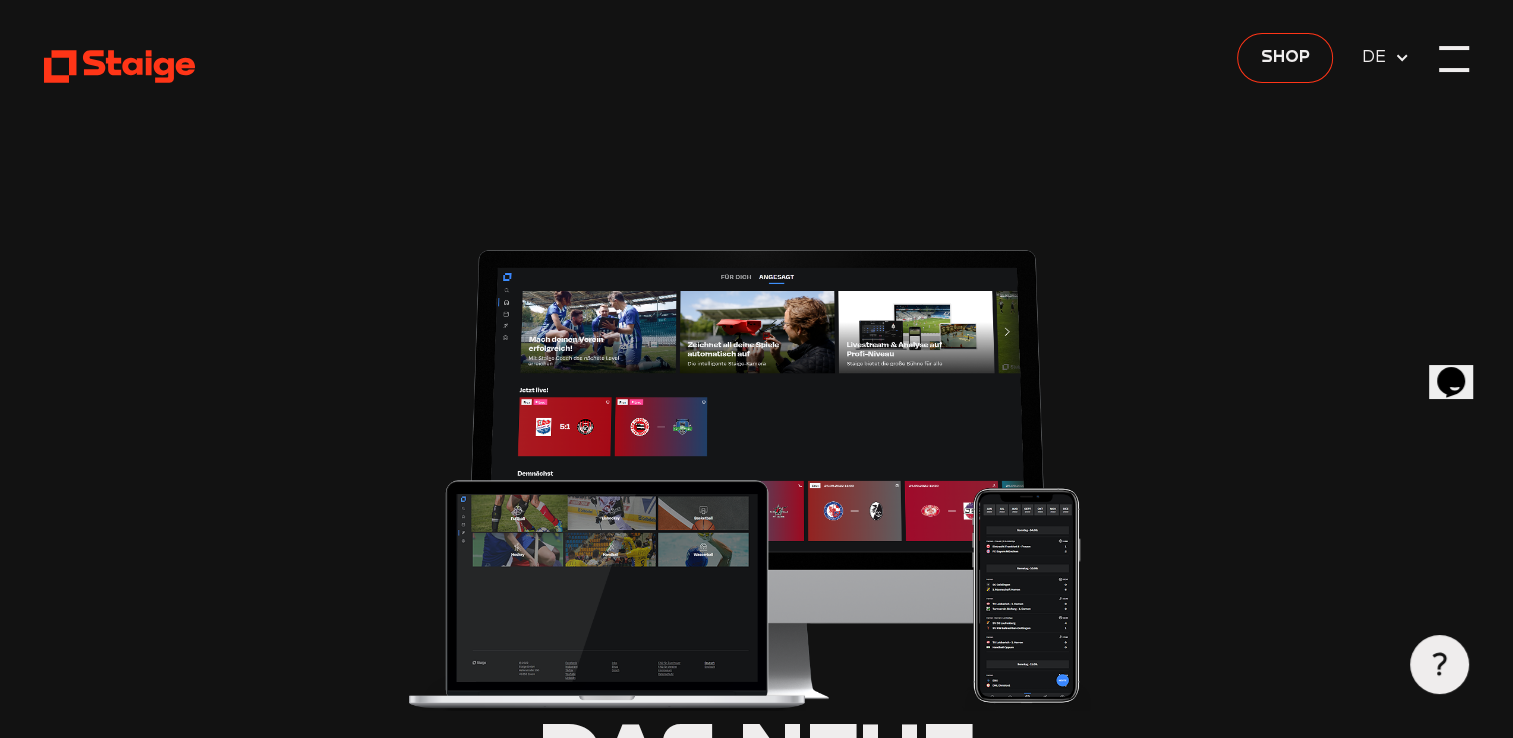 click at bounding box center (1454, 48) 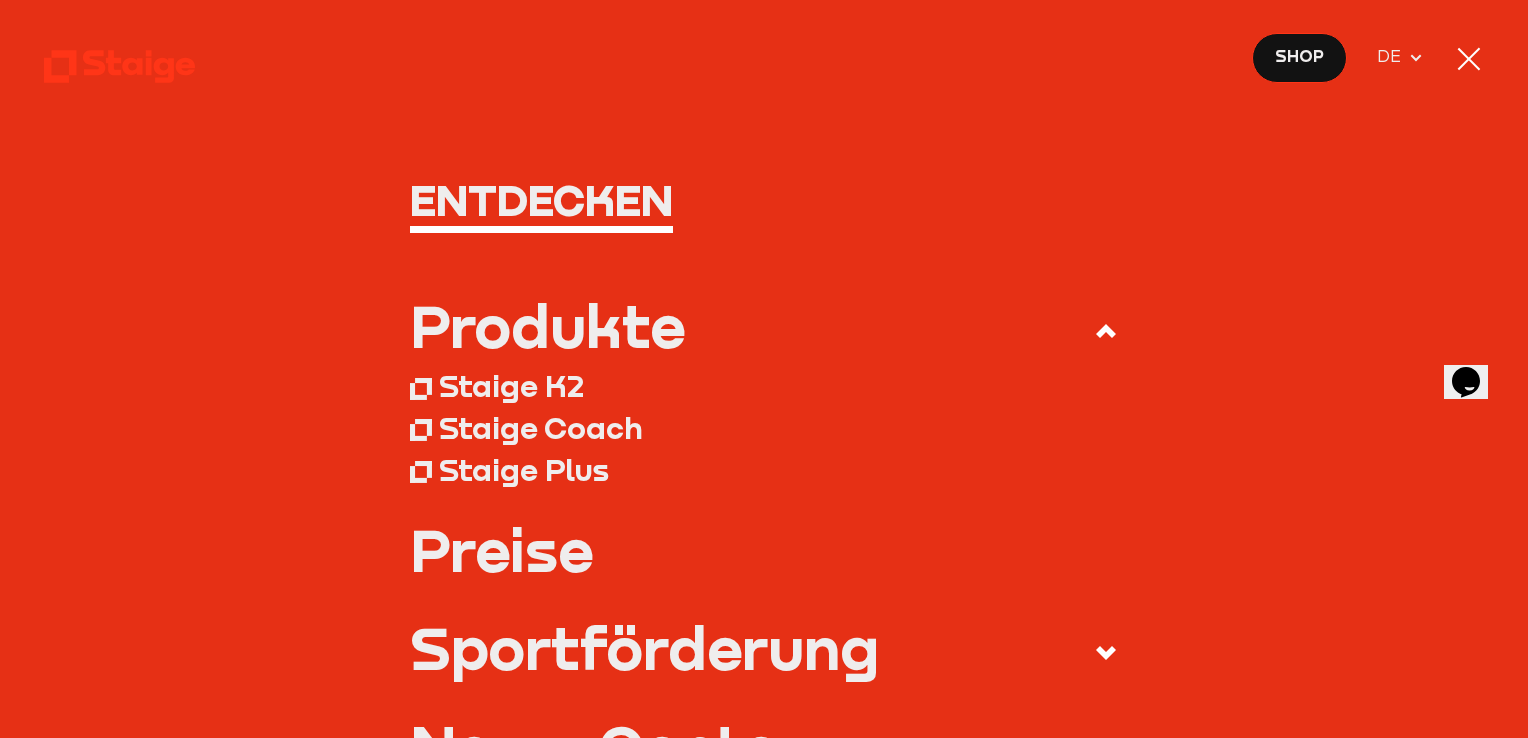 click at bounding box center (1469, 59) 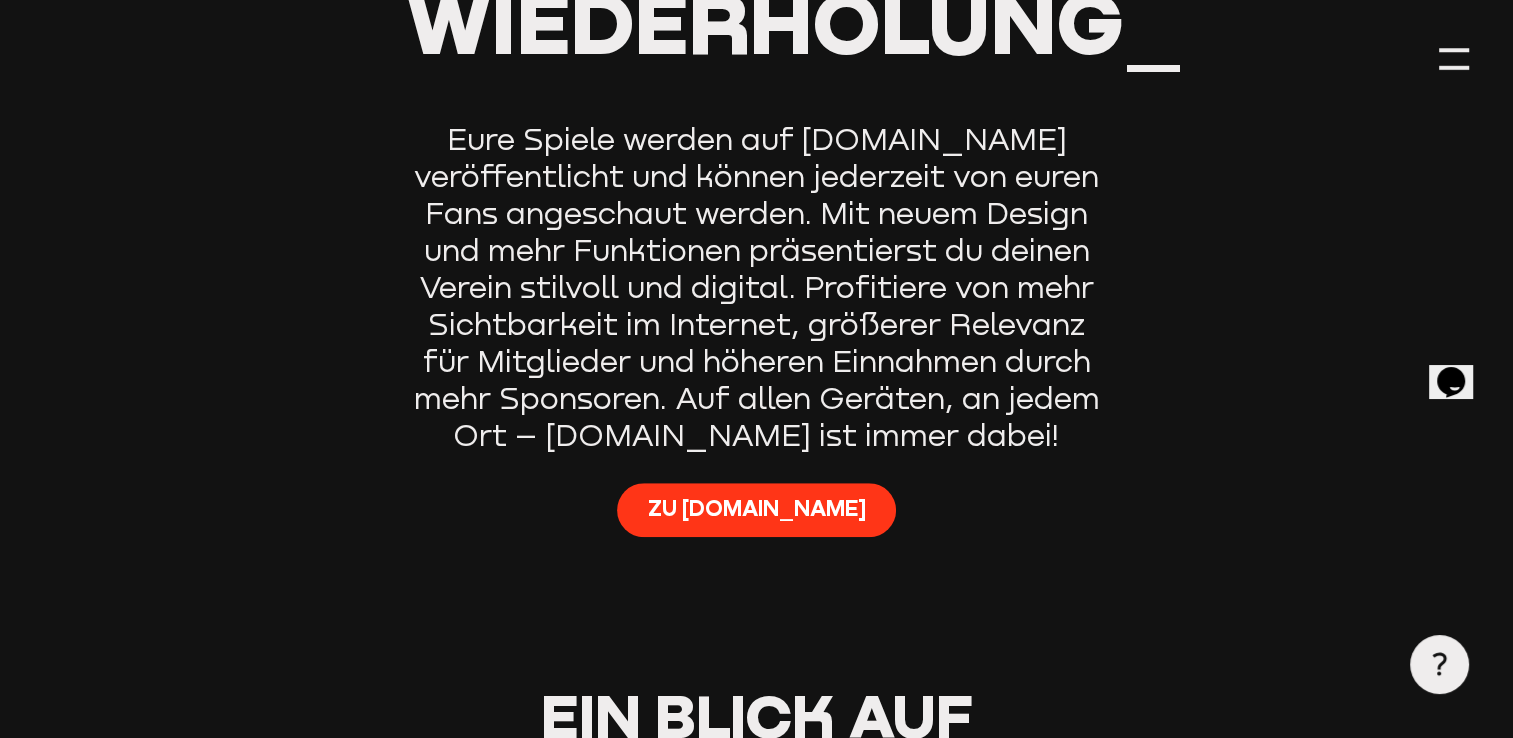 scroll, scrollTop: 1292, scrollLeft: 0, axis: vertical 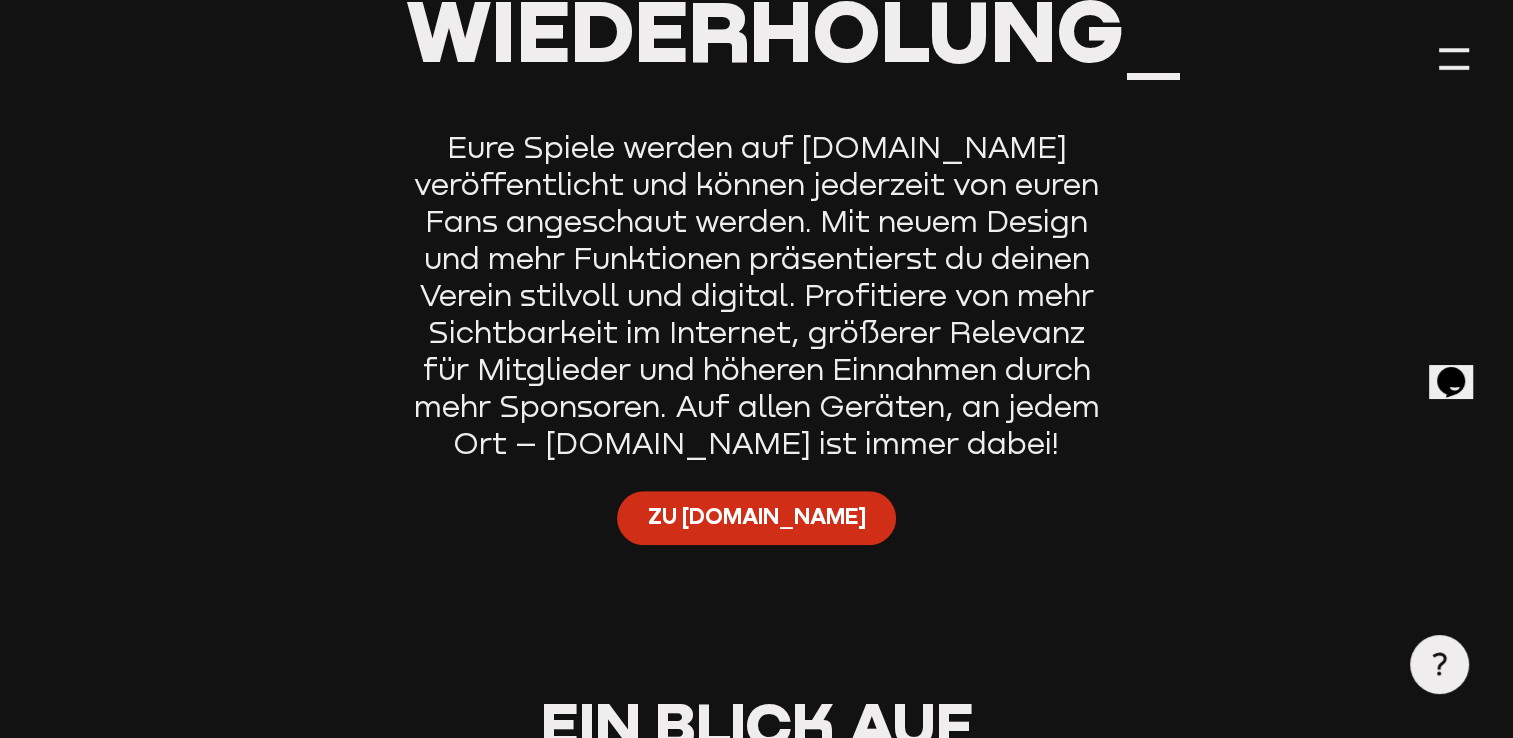 click on "Zu Staige.tv" at bounding box center (756, 517) 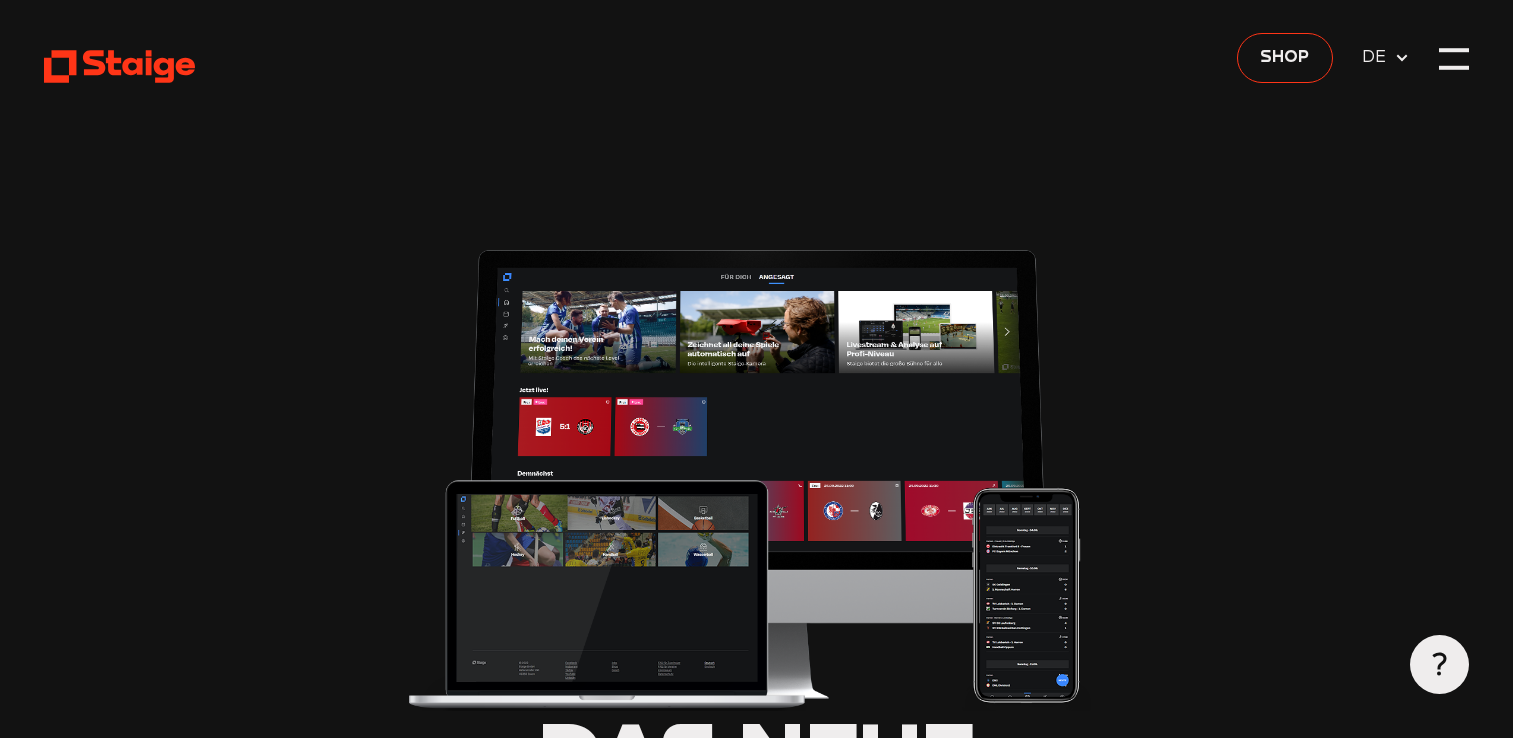 scroll, scrollTop: 0, scrollLeft: 0, axis: both 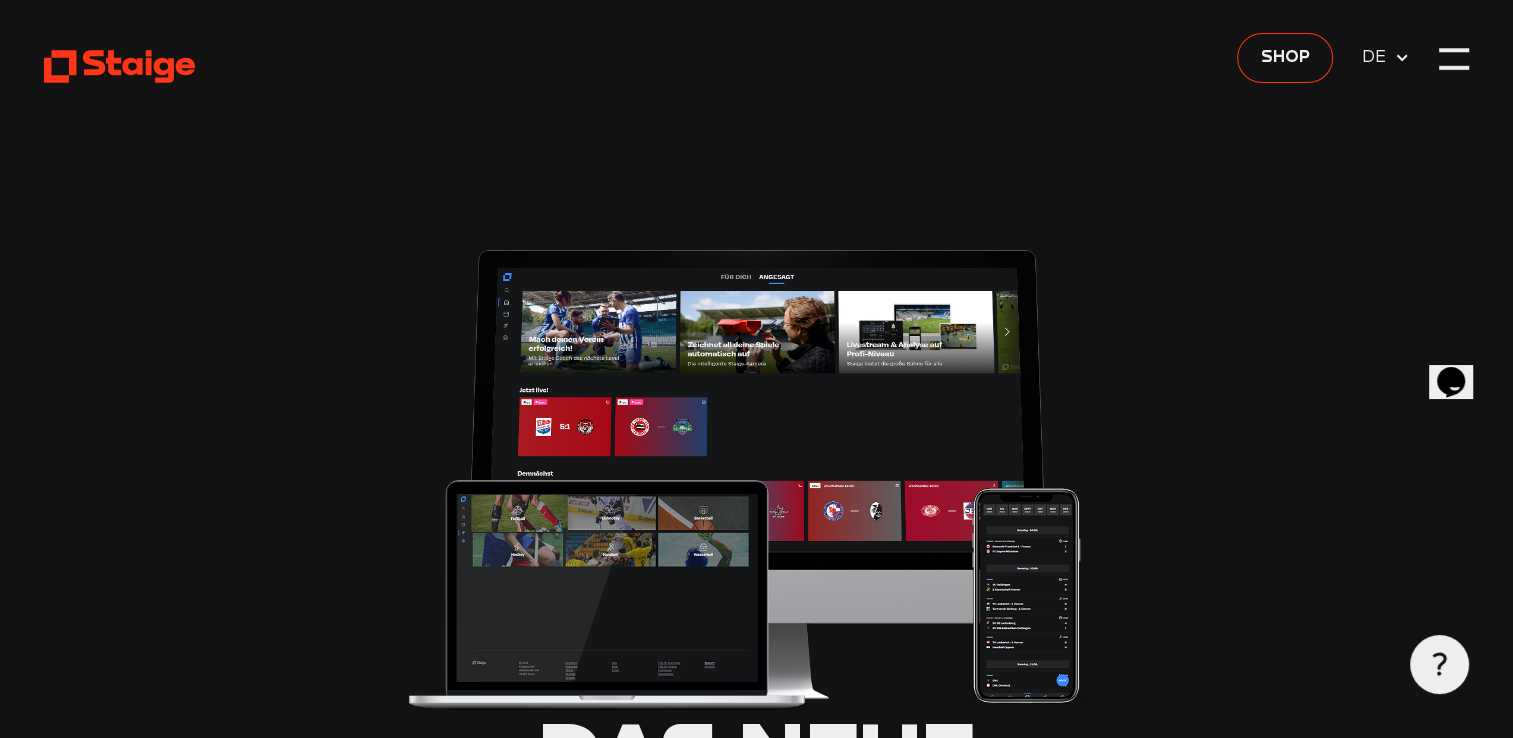 type on "0.8" 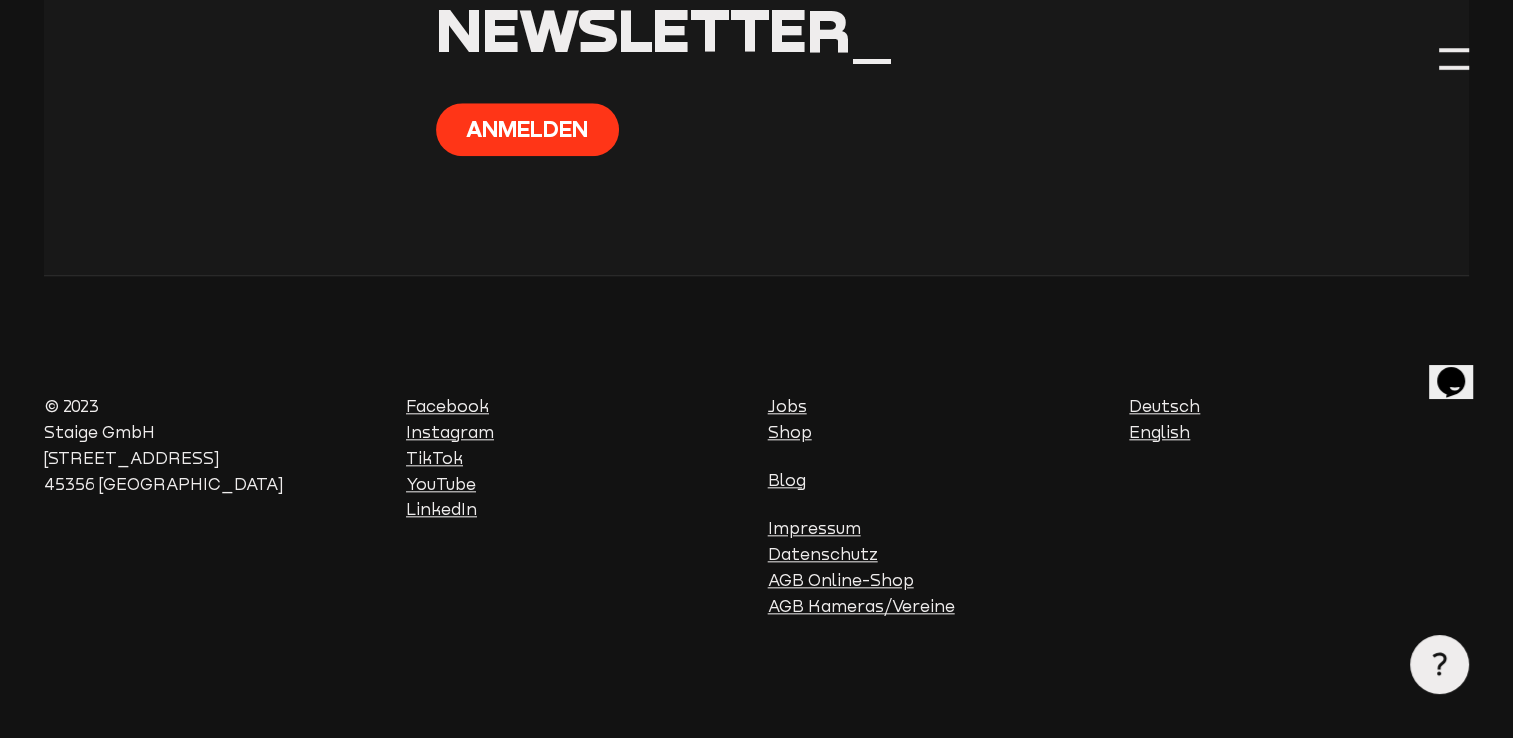 scroll, scrollTop: 9564, scrollLeft: 0, axis: vertical 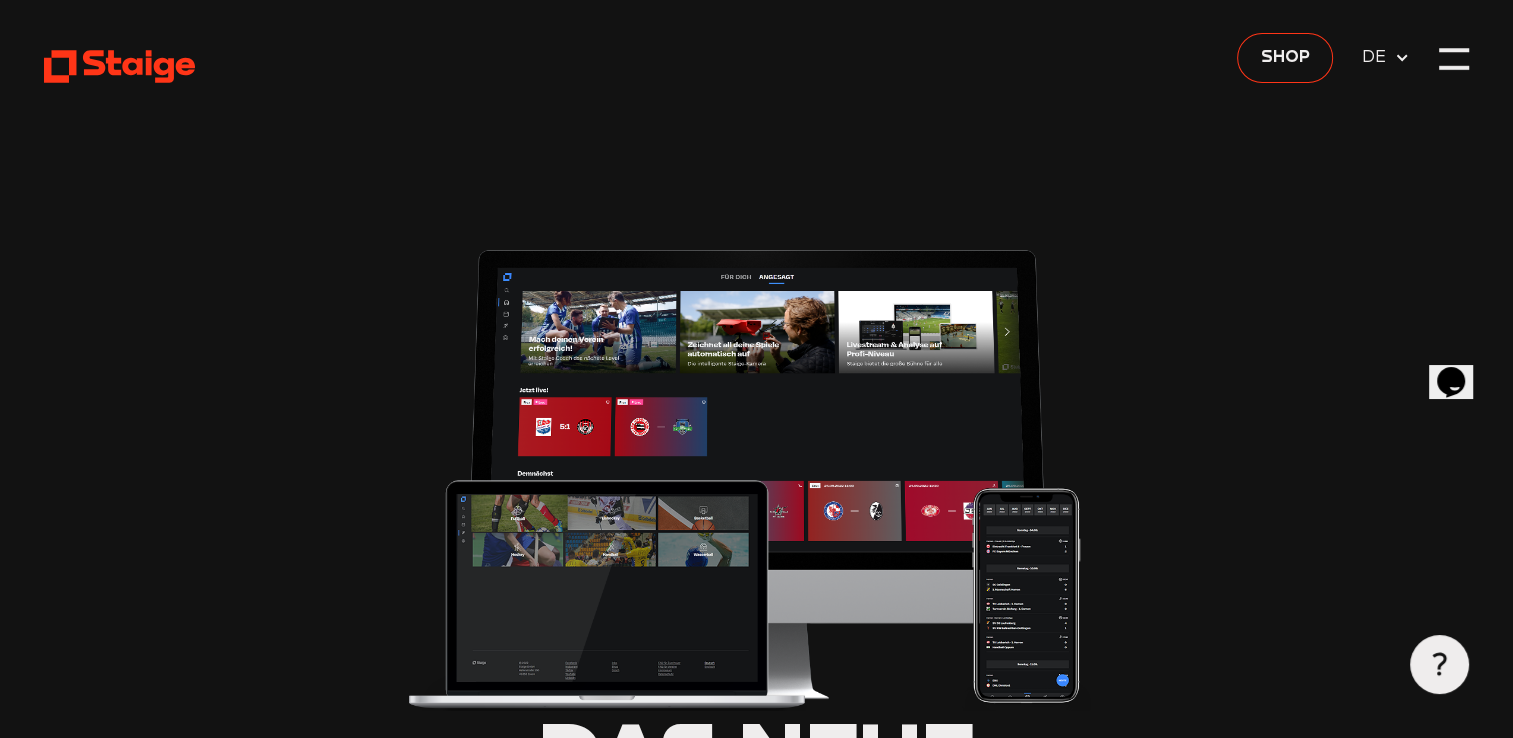 click at bounding box center (756, 474) 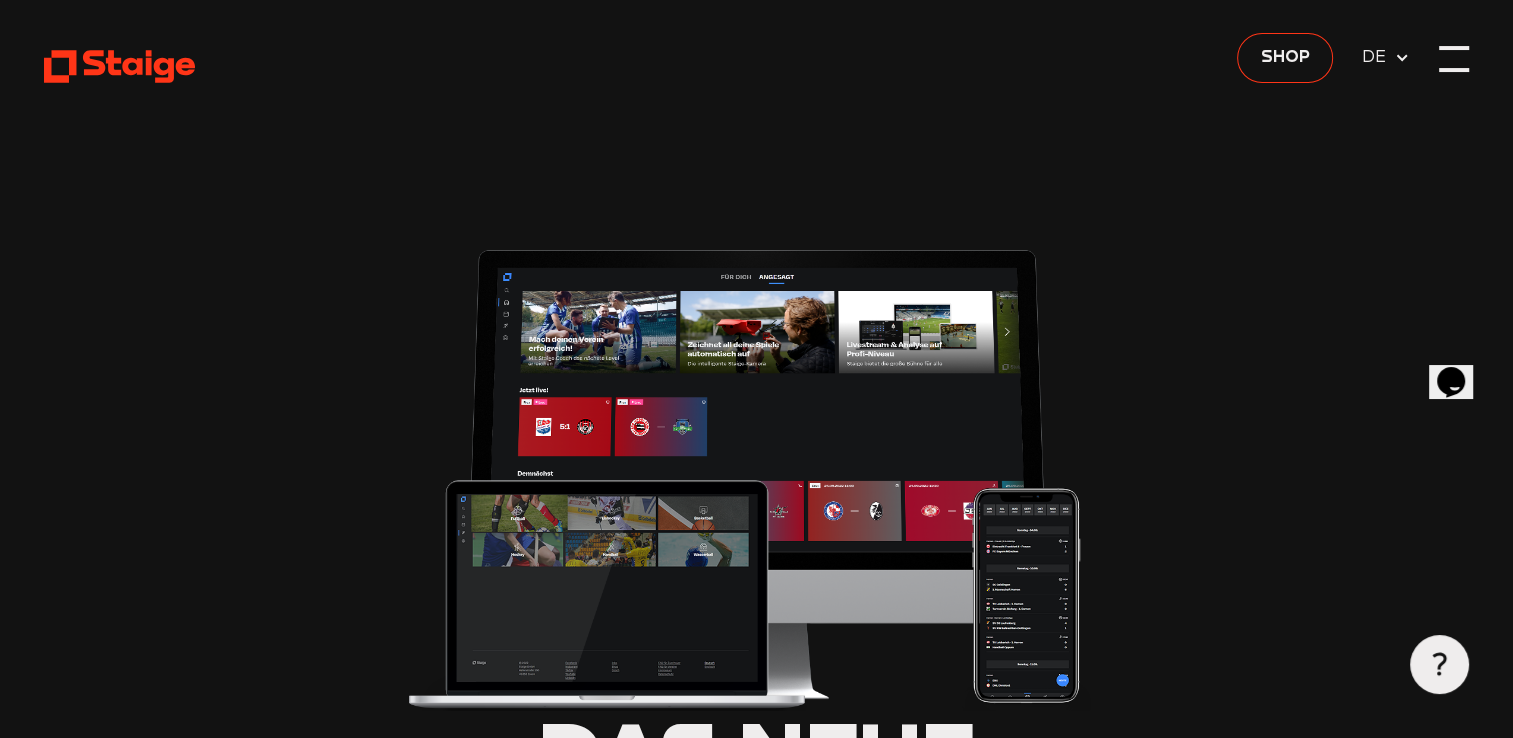 click at bounding box center [1454, 59] 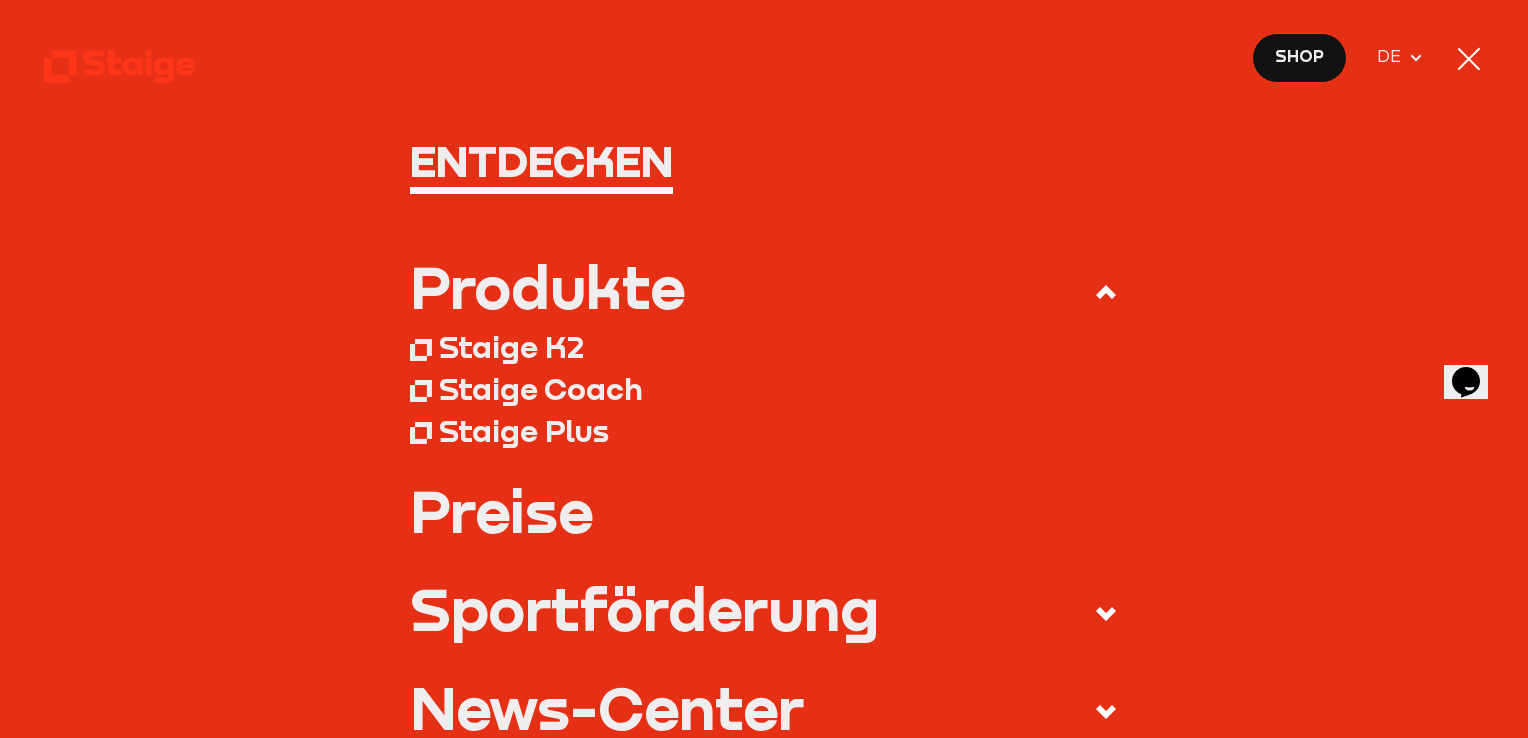 scroll, scrollTop: 0, scrollLeft: 0, axis: both 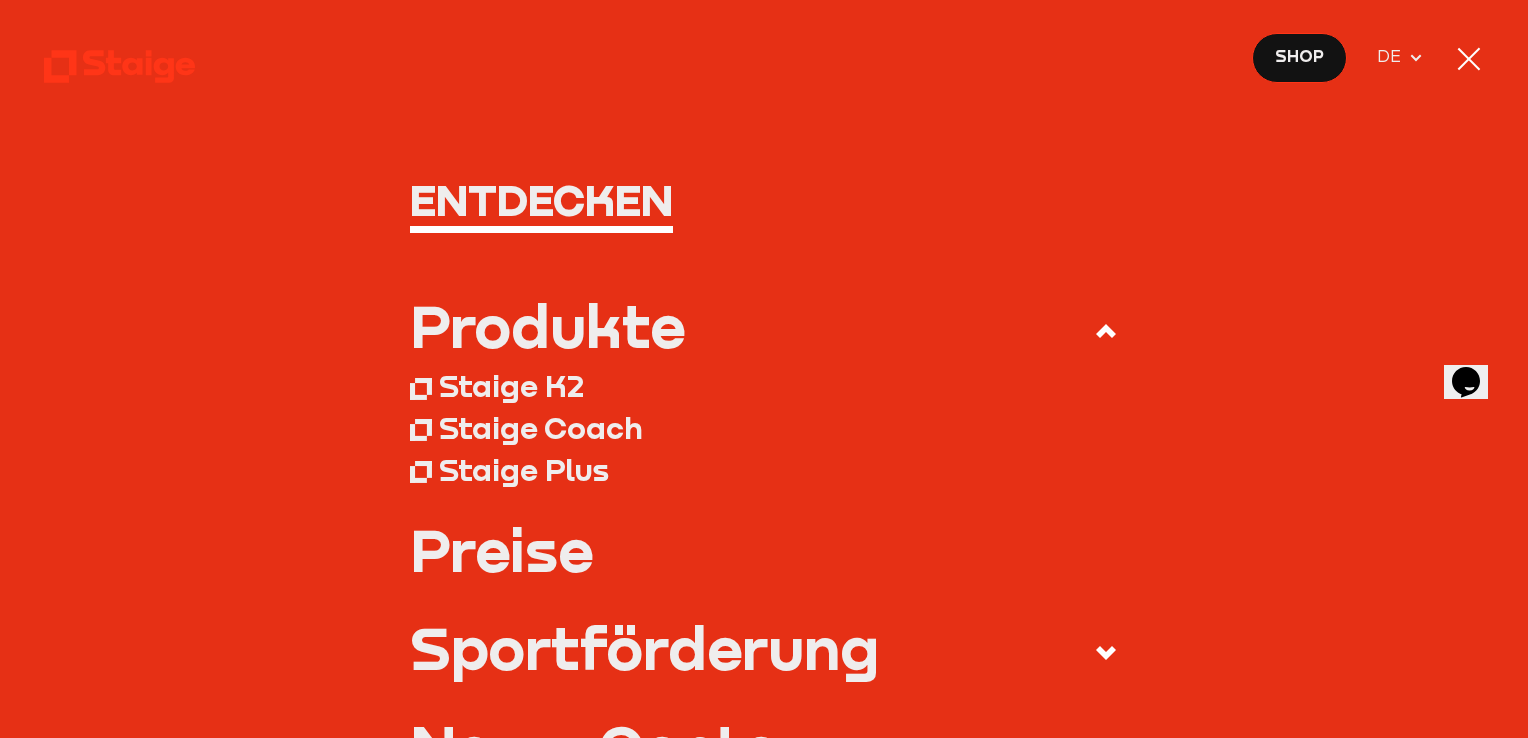 click on "Entdecken" at bounding box center [764, 200] 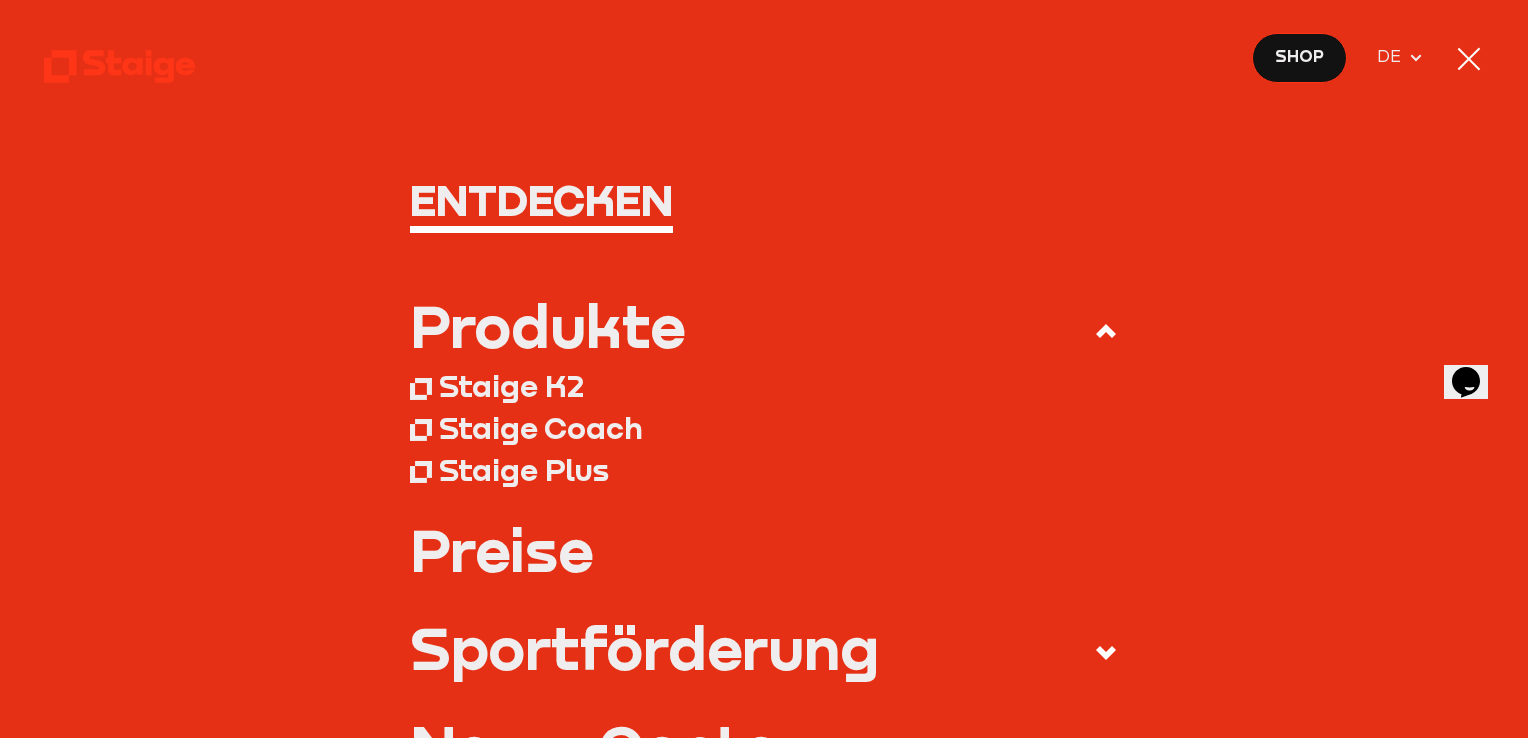 click on "Staige Coach" at bounding box center (541, 427) 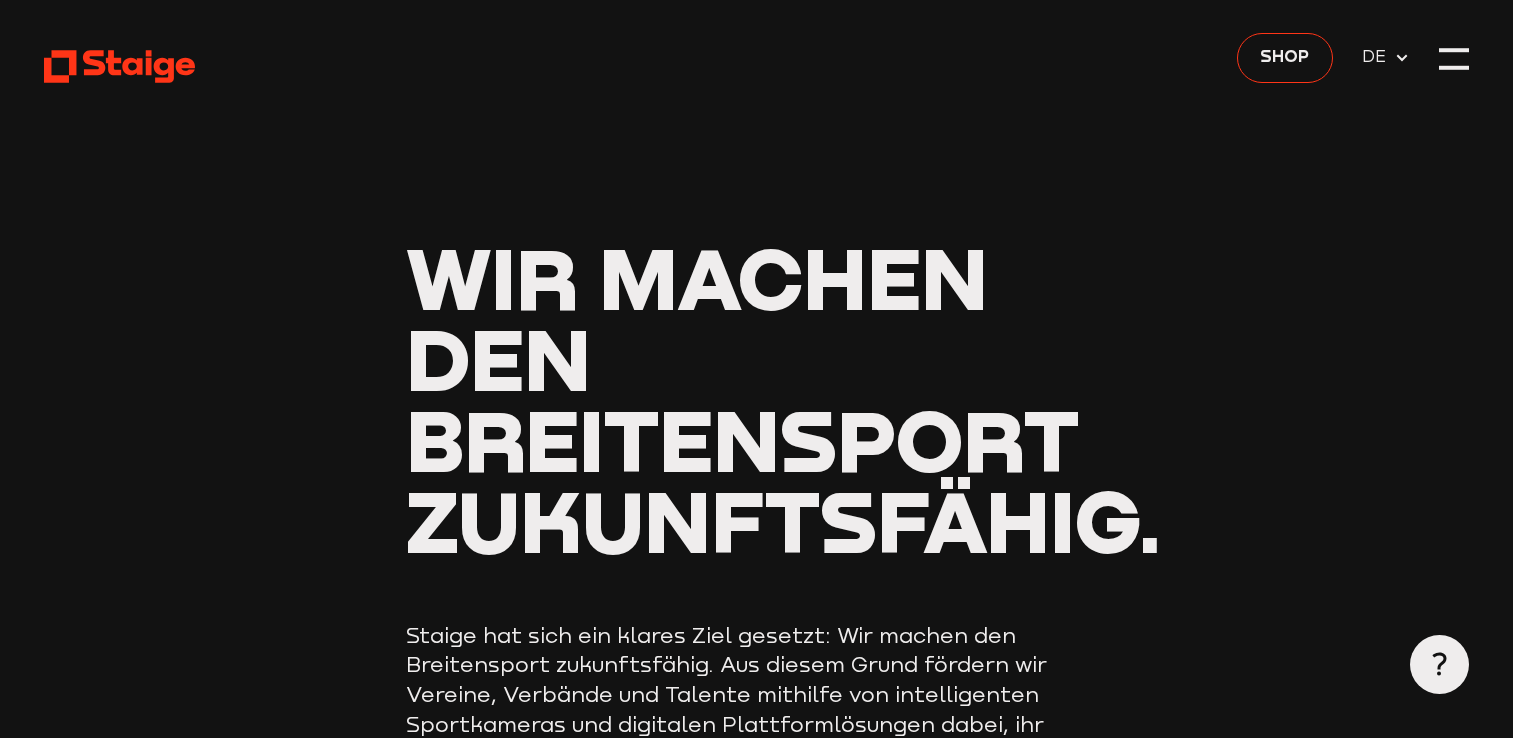 scroll, scrollTop: 0, scrollLeft: 0, axis: both 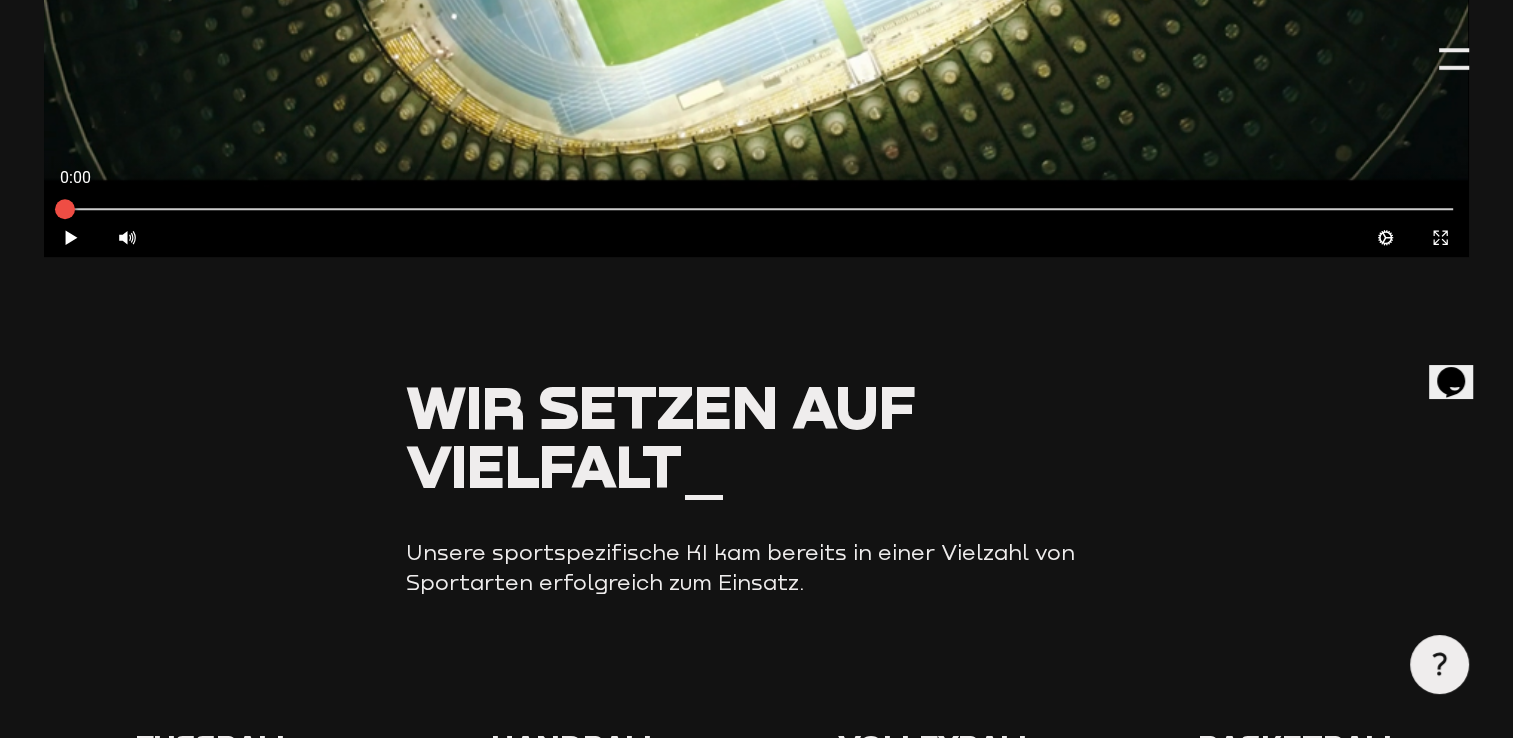 click on "Opens Chat This icon Opens the chat window." 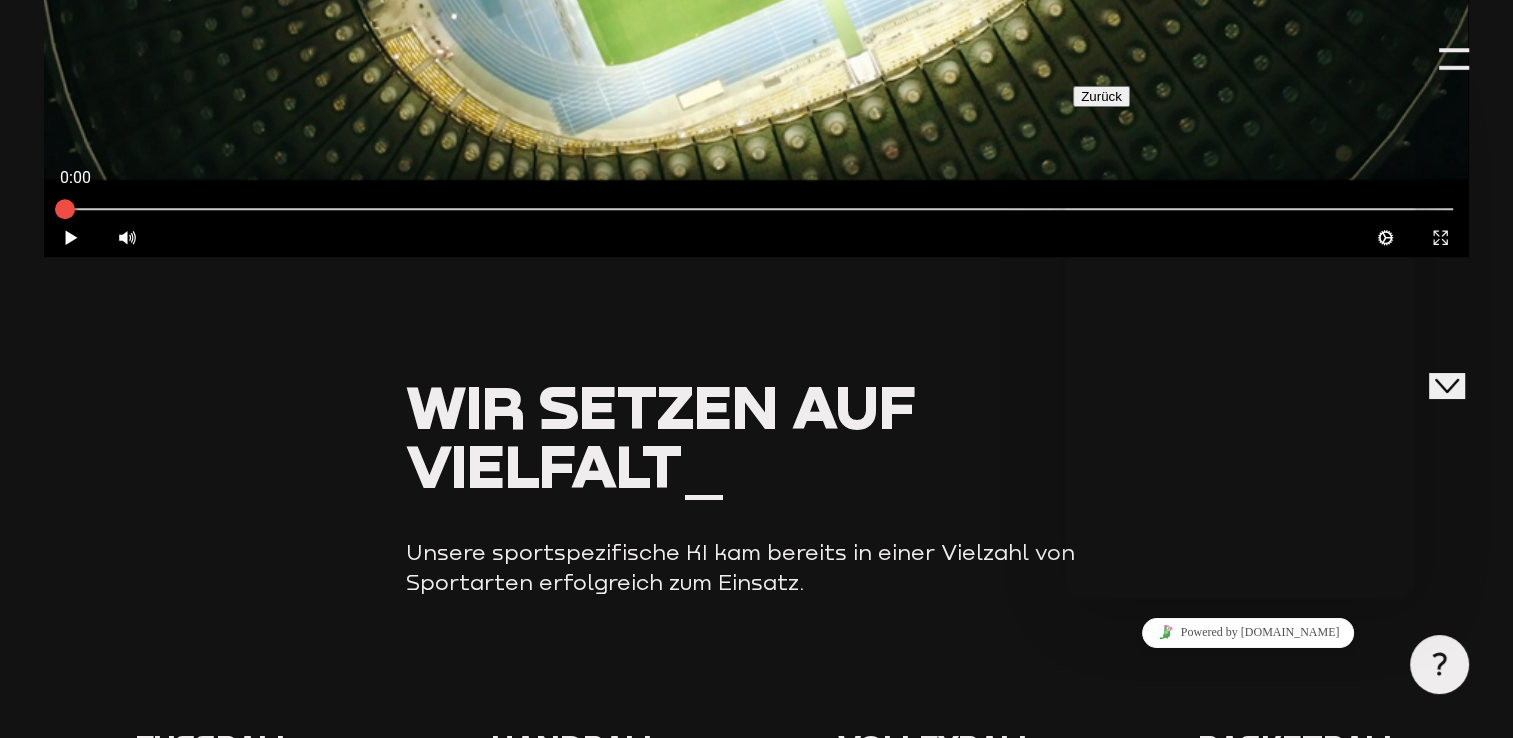 scroll, scrollTop: 180, scrollLeft: 0, axis: vertical 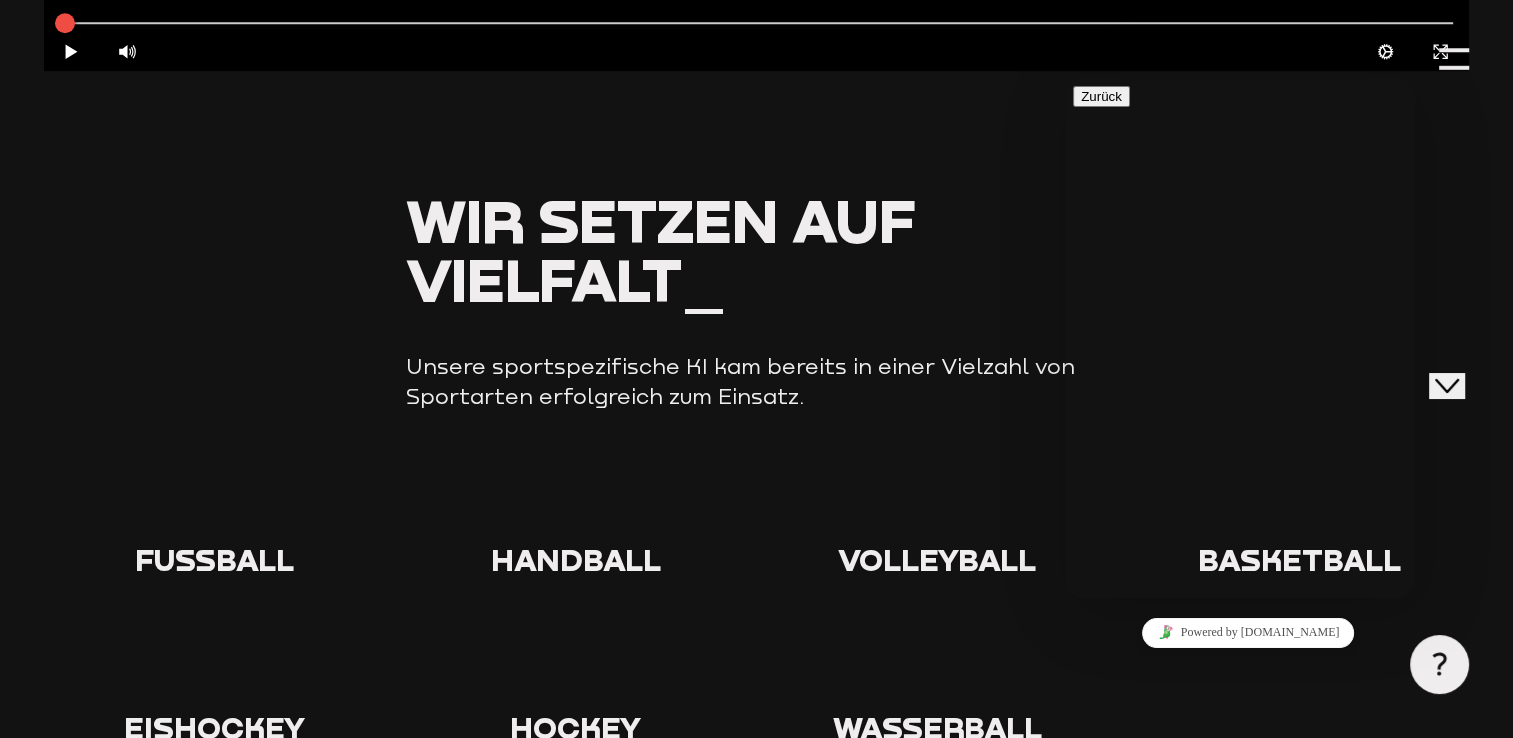 click 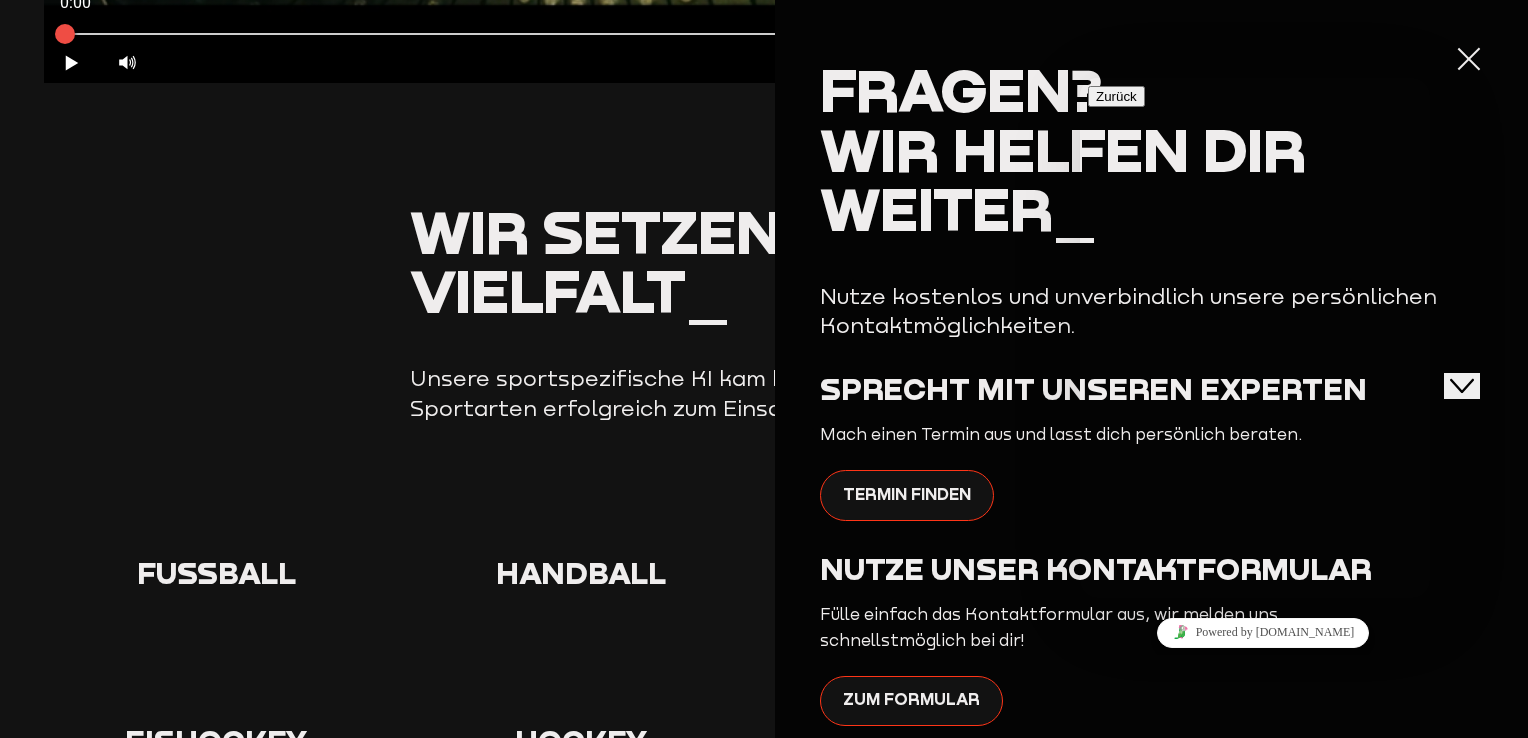 click on "Fragen?
Wir helfen dir weiter_
Nutze kostenlos und unverbindlich unsere persönlichen Kontaktmöglichkeiten.
Sprecht mit unseren Experten
Mach einen Termin aus und lasst dich persönlich beraten.
Termin finden
Nutze unser Kontaktformular
Fülle einfach das Kontaktformular aus, wir melden uns schnellstmöglich bei dir!
Zum Formular
Ruf uns an
Wir stehen dir montags bis freitags zur Verfügung.
Telefon:  [PHONE_NUMBER]
Schreib uns eine Mail
Sende deine Fragen an folgende Adresse:
E-Mail:  [EMAIL_ADDRESS][DOMAIN_NAME]" at bounding box center [1152, 544] 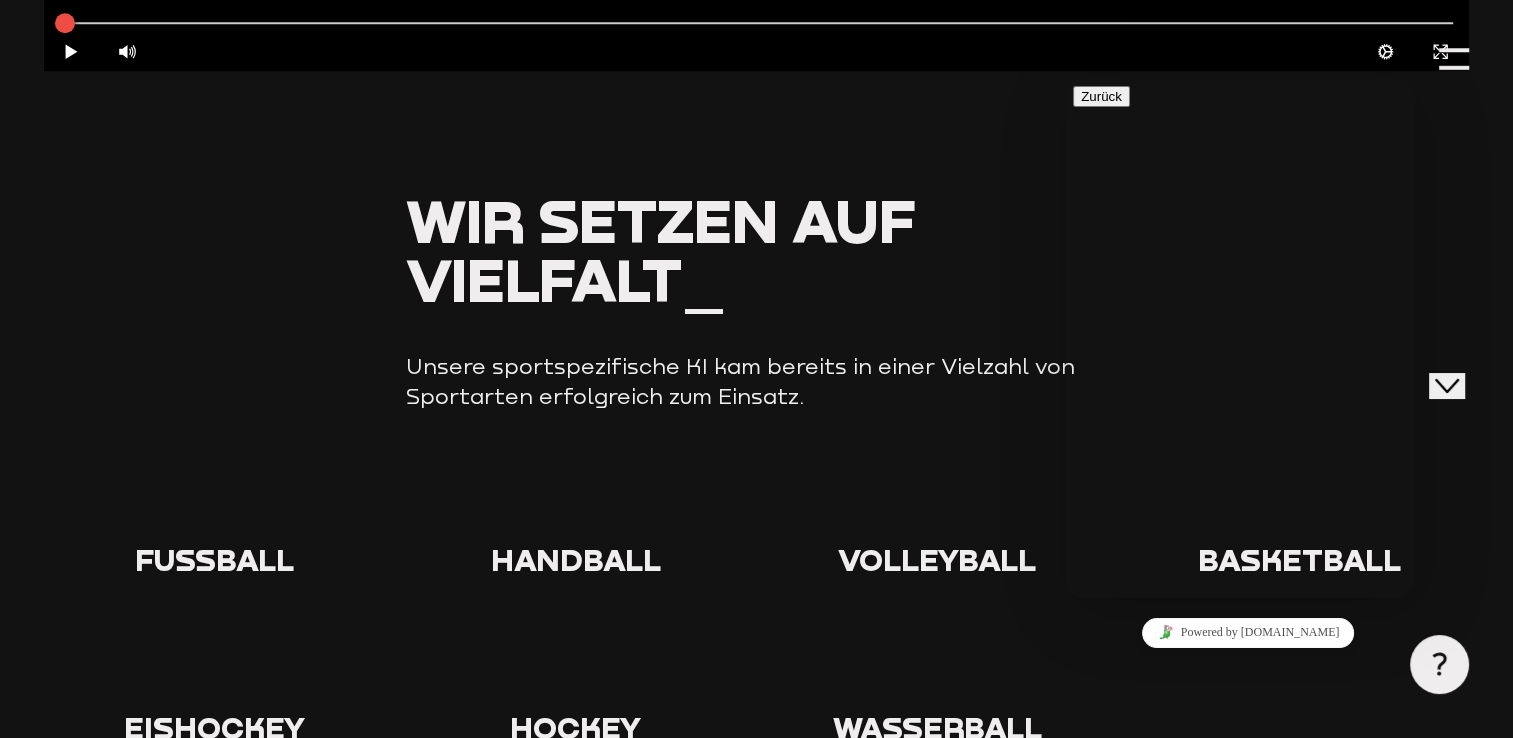 click on "Close Chat This icon closes the chat window." at bounding box center [1447, 386] 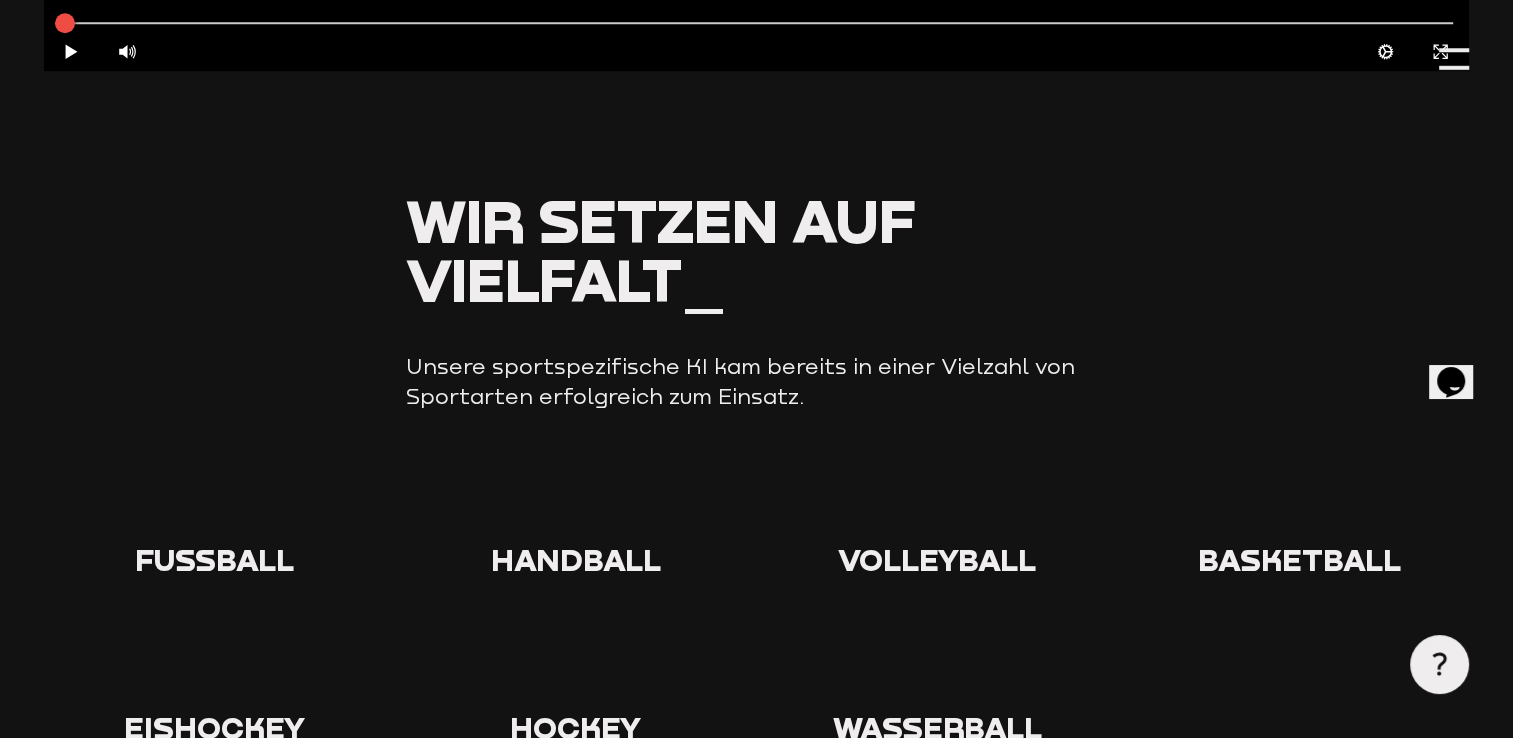 click at bounding box center [1439, 664] 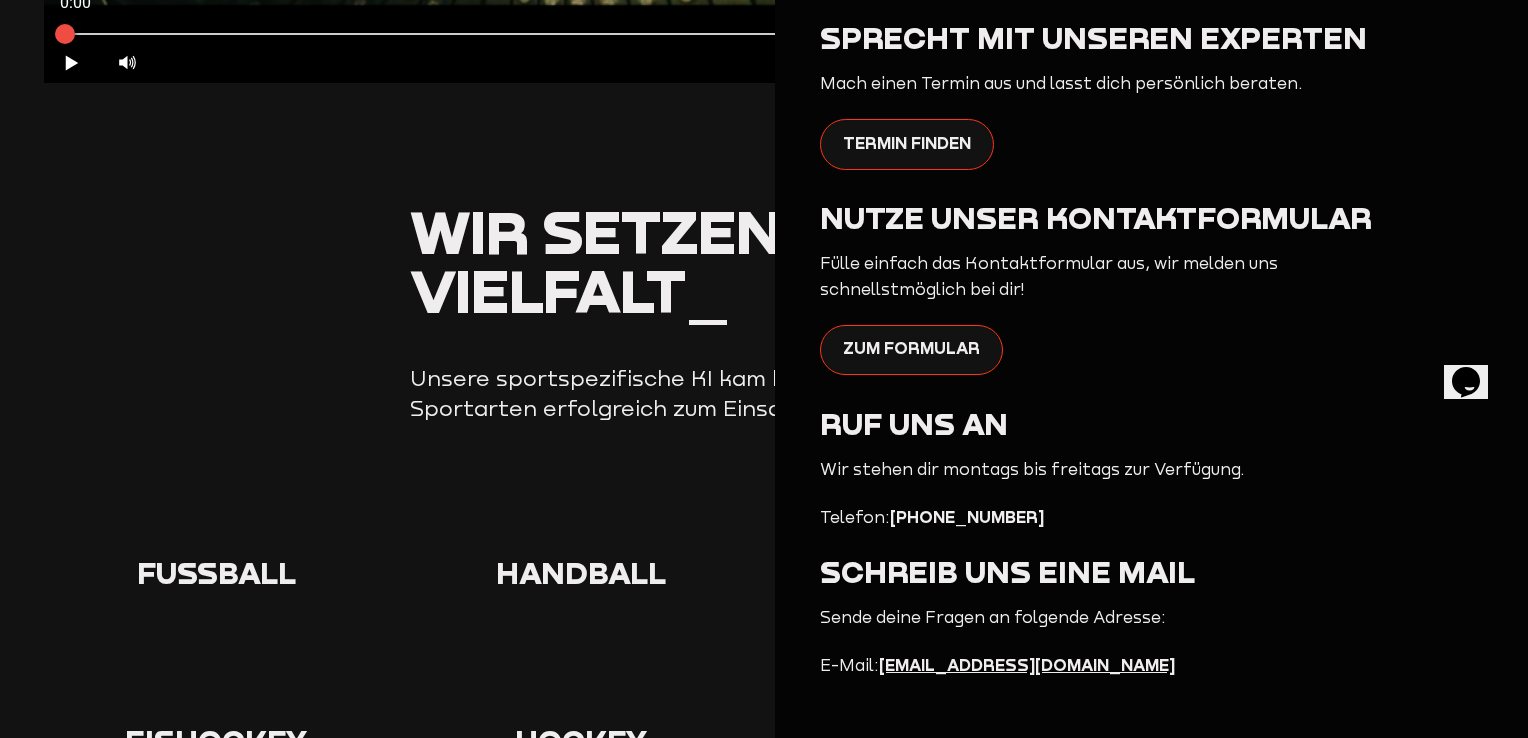 scroll, scrollTop: 350, scrollLeft: 0, axis: vertical 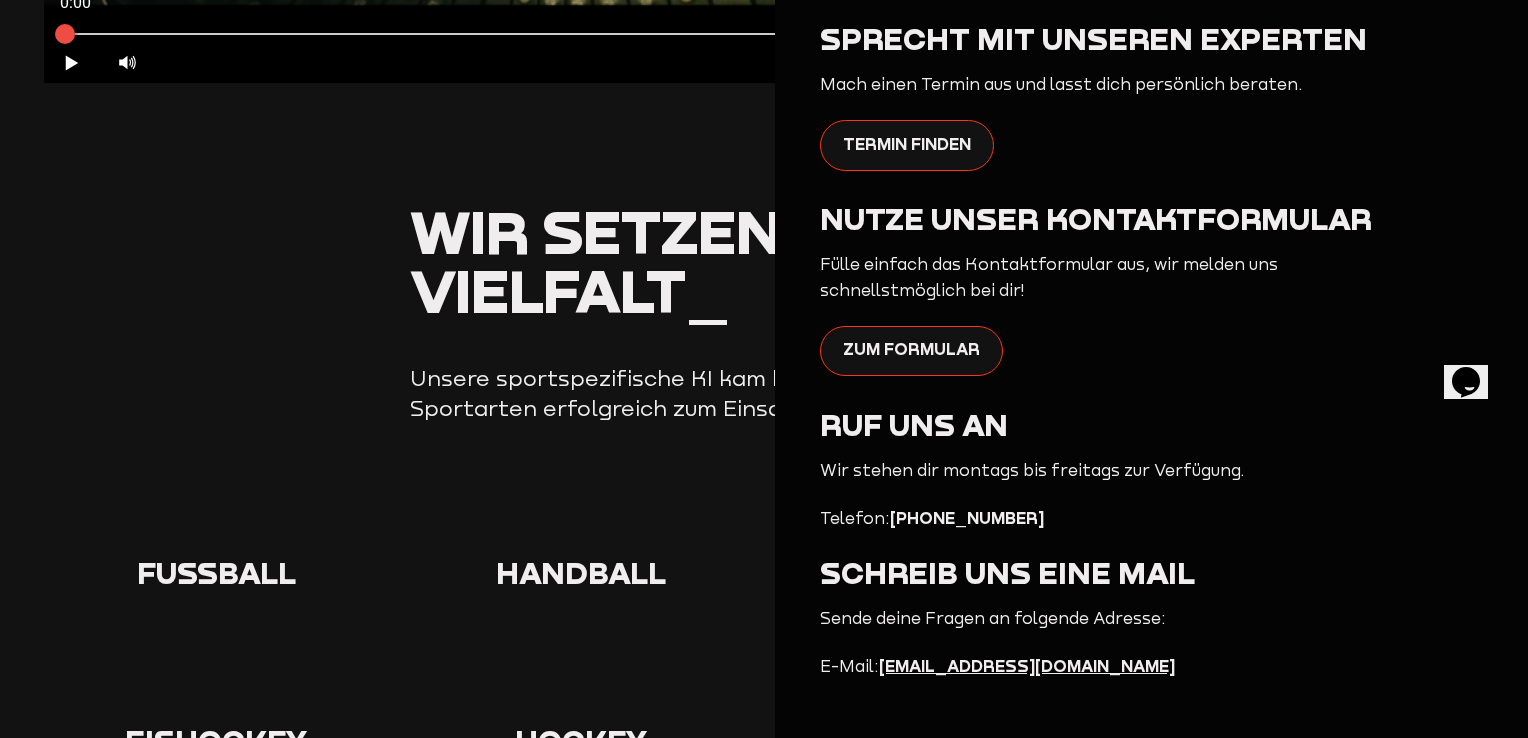 click on "Wir setzen auf
Vielfalt_
Unsere sportspezifische KI kam bereits in einer Vielzahl von Sportarten erfolgreich zum Einsatz.
Fußball
Handball
Volleyball" at bounding box center (763, 539) 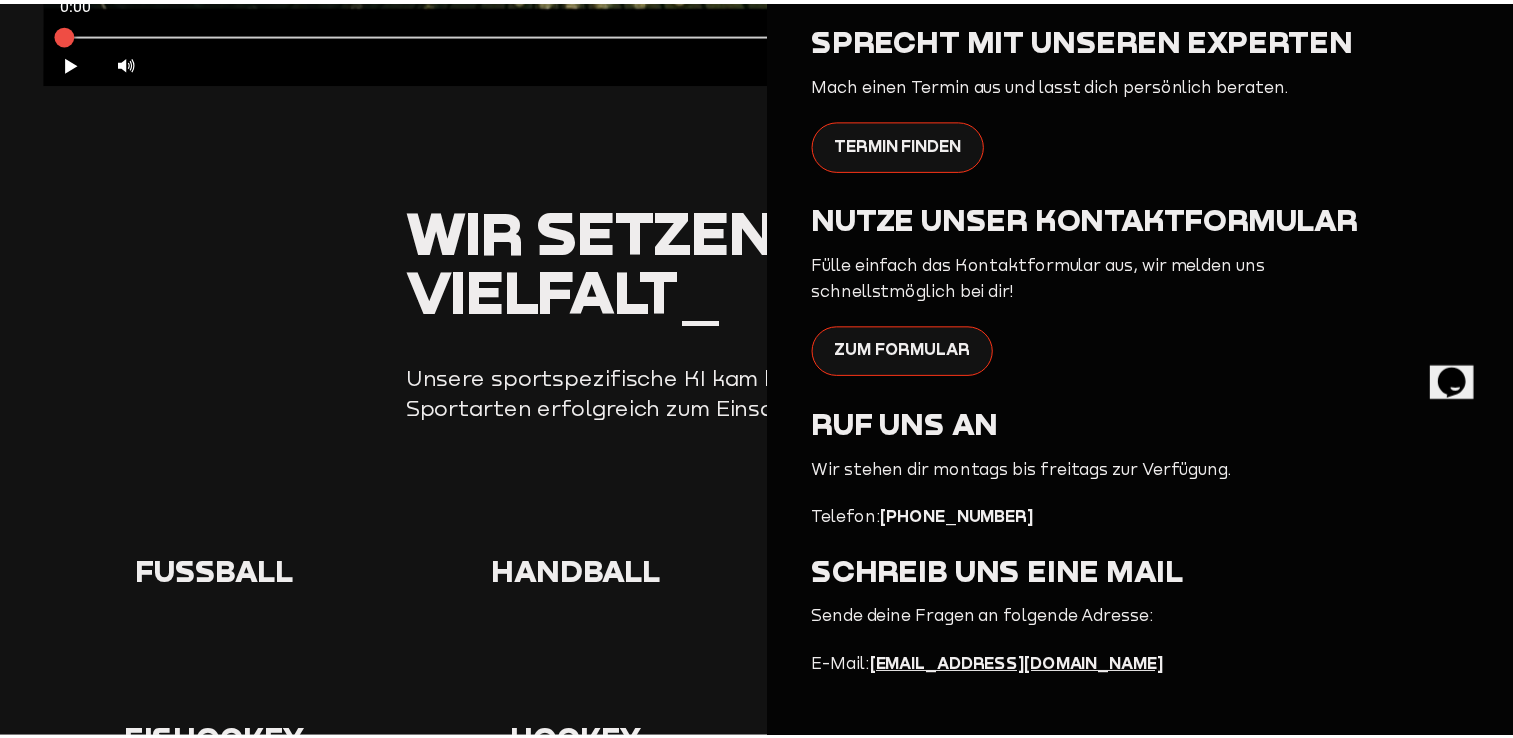 scroll, scrollTop: 0, scrollLeft: 0, axis: both 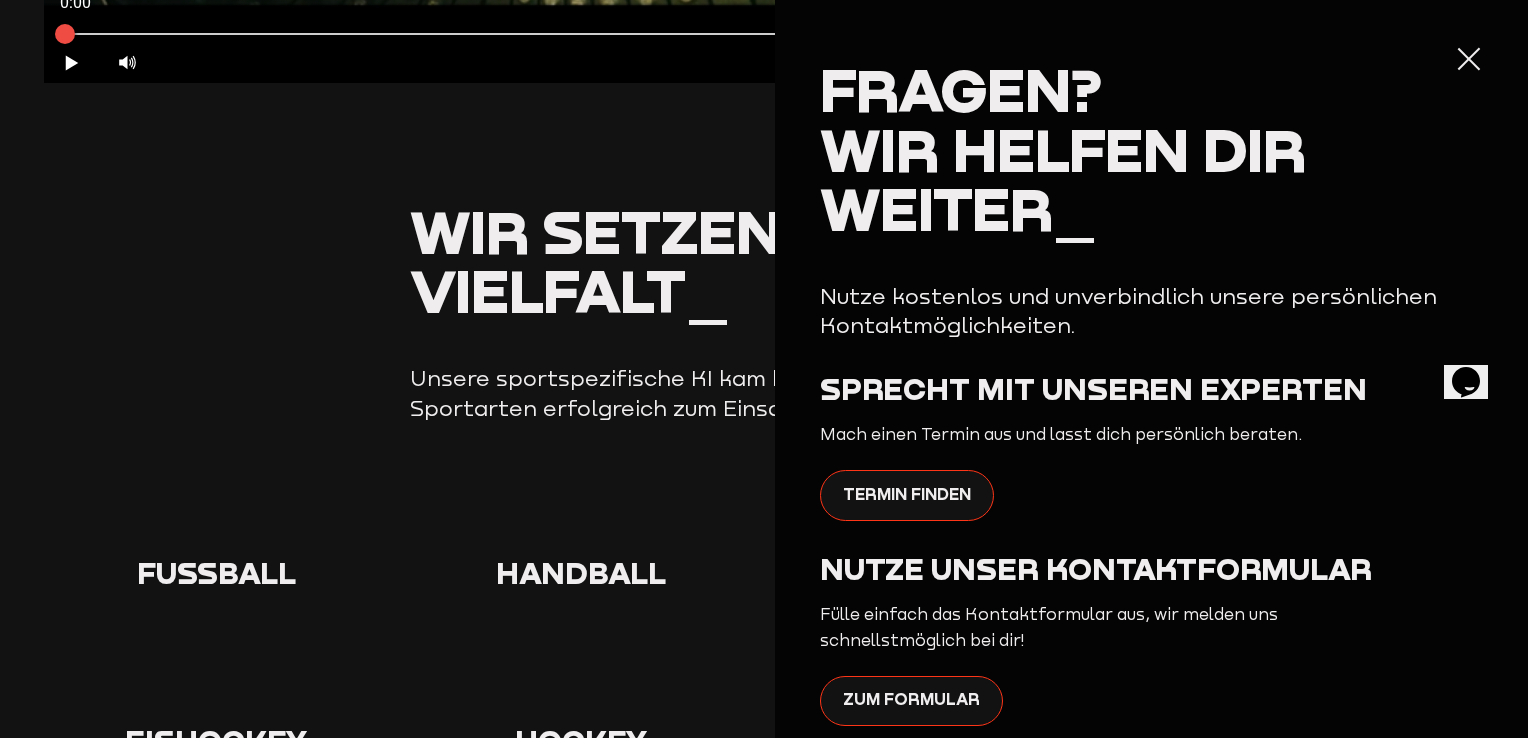 click on "Fragen?
Wir helfen dir weiter_
Nutze kostenlos und unverbindlich unsere persönlichen Kontaktmöglichkeiten.
Sprecht mit unseren Experten
Mach einen Termin aus und lasst dich persönlich beraten.
Termin finden
Nutze unser Kontaktformular
Fülle einfach das Kontaktformular aus, wir melden uns schnellstmöglich bei dir!
Zum Formular
Ruf uns an
Wir stehen dir montags bis freitags zur Verfügung.
Telefon:  [PHONE_NUMBER]
Schreib uns eine Mail
Sende deine Fragen an folgende Adresse:
E-Mail:  [EMAIL_ADDRESS][DOMAIN_NAME]" at bounding box center [1151, 369] 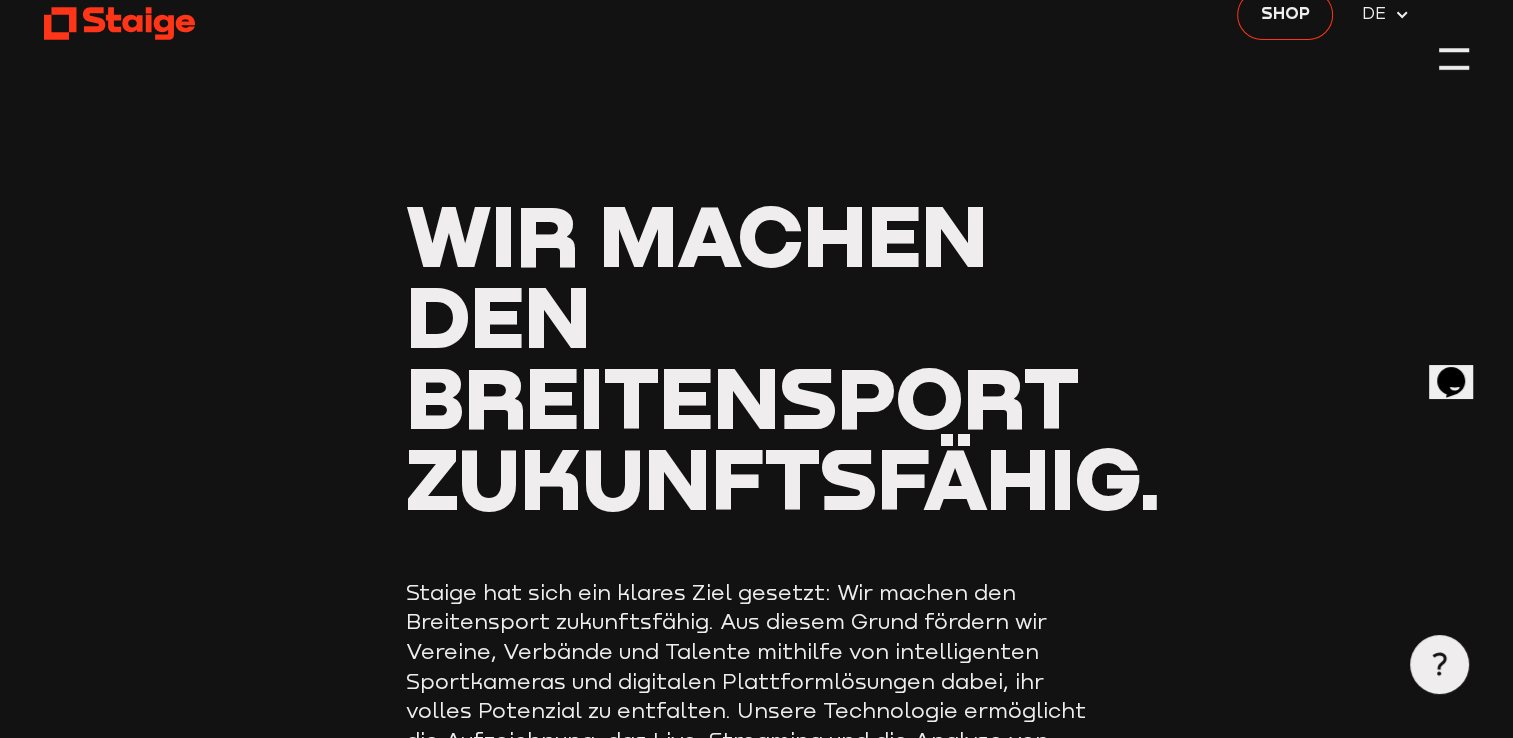 scroll, scrollTop: 0, scrollLeft: 0, axis: both 